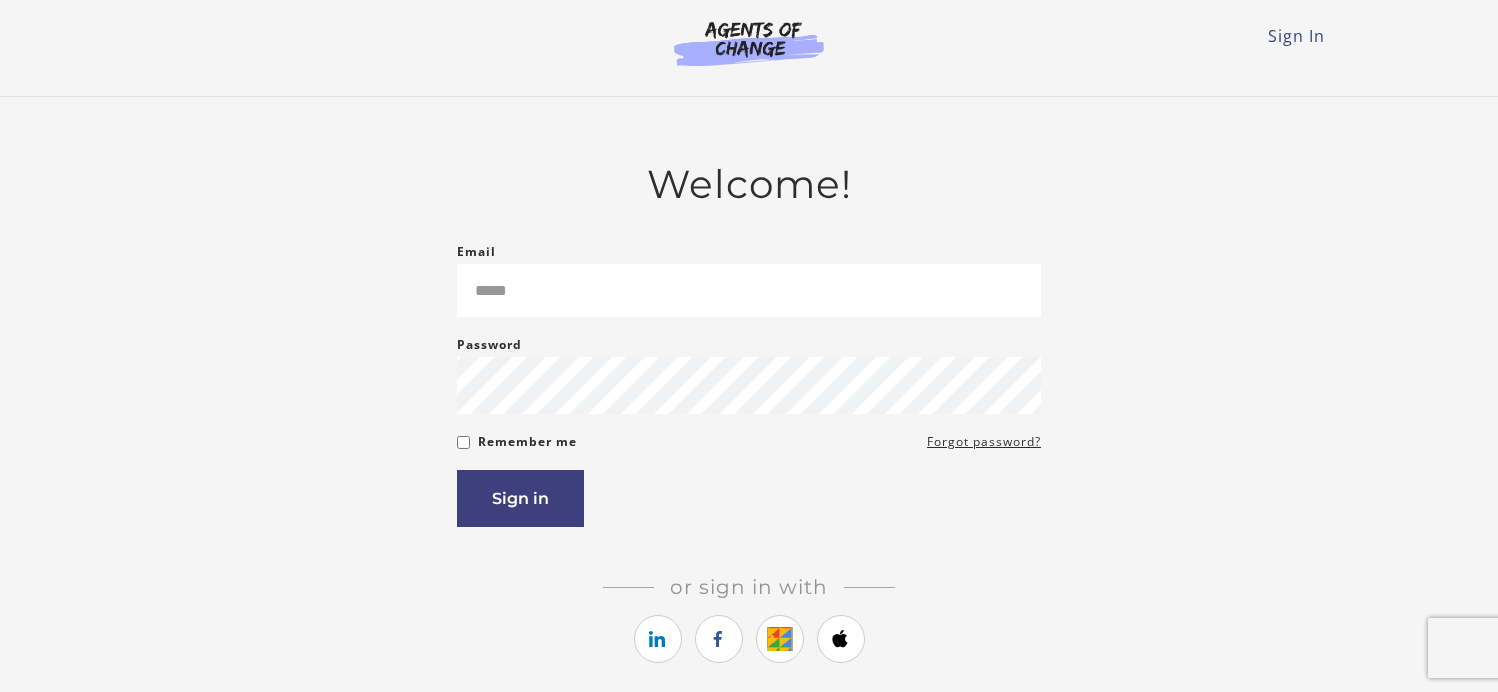 scroll, scrollTop: 0, scrollLeft: 0, axis: both 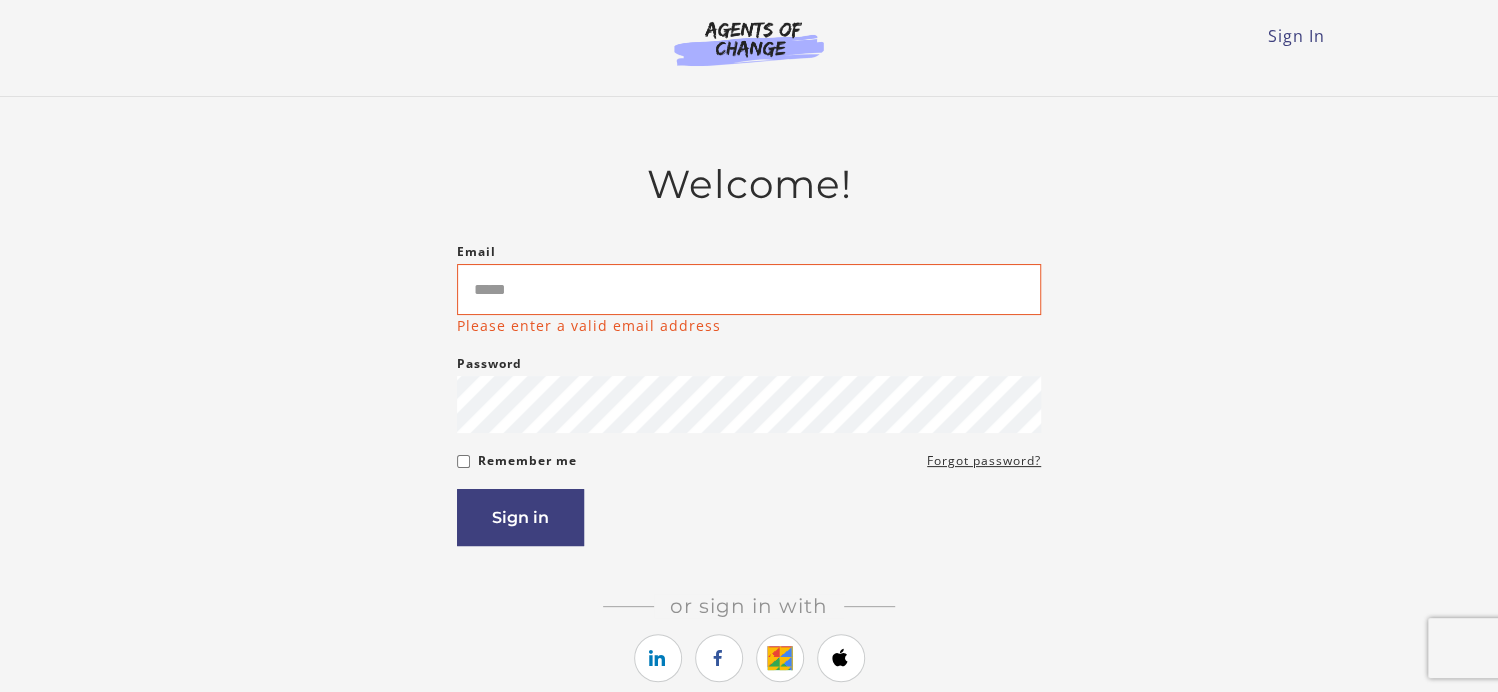 click on "Email
Please enter a valid email address
Password
Password must be at least 8 characters
Remember me
Forgot password?
If you are a human, ignore this field
Sign in" at bounding box center (749, 393) 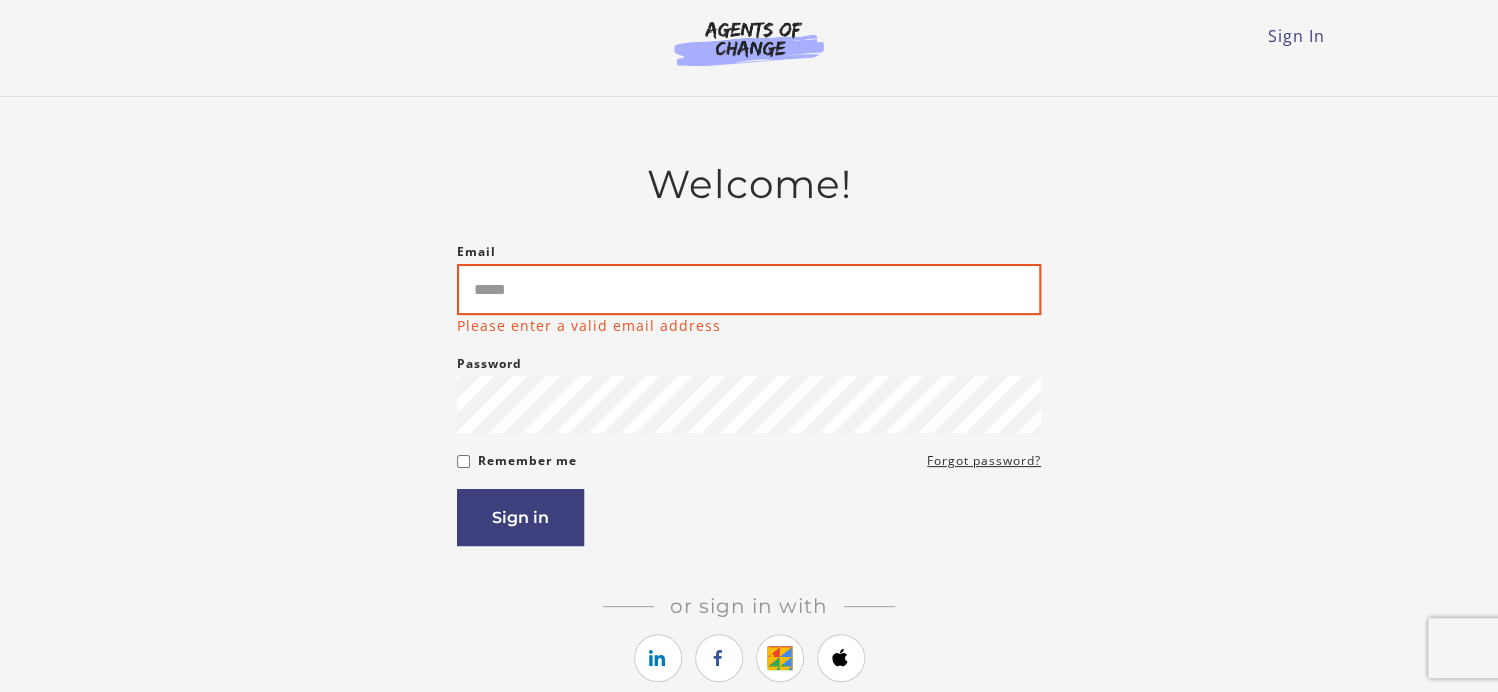 click on "Email" at bounding box center [749, 289] 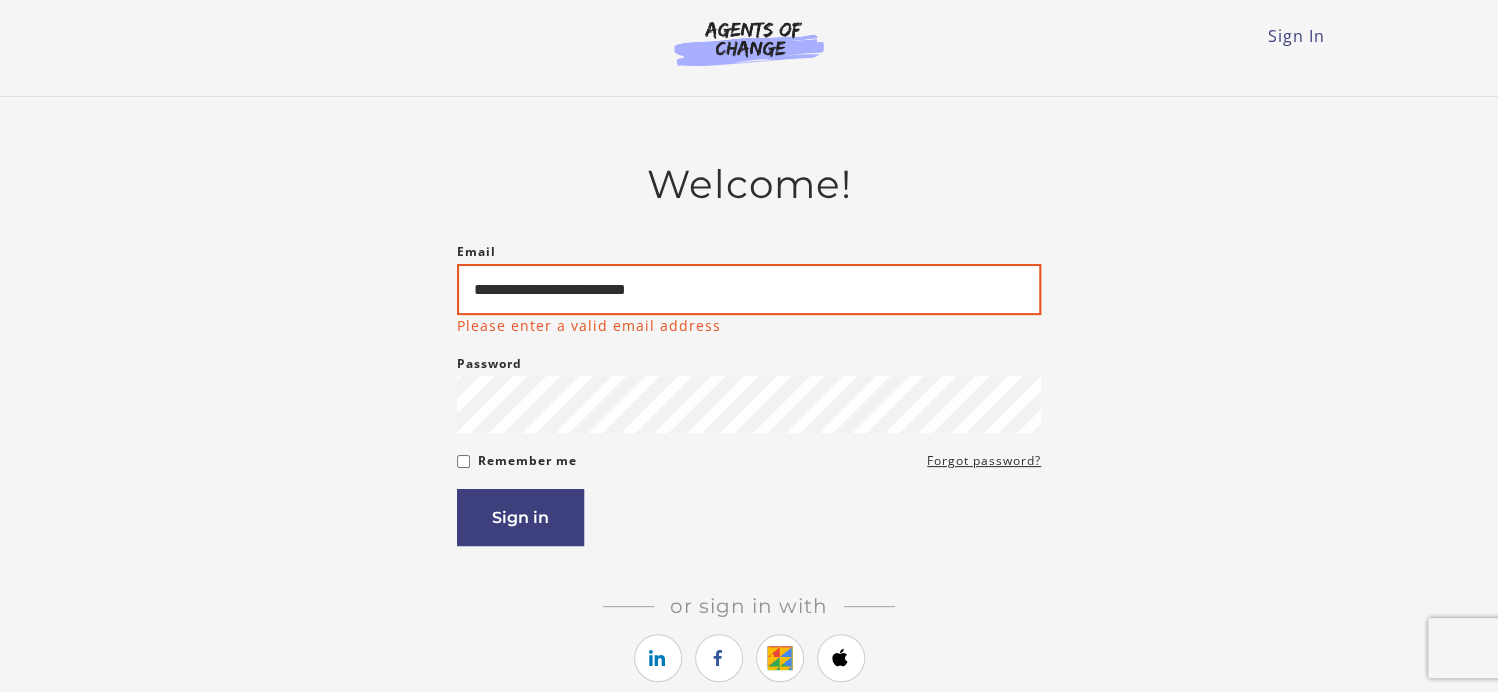 type on "**********" 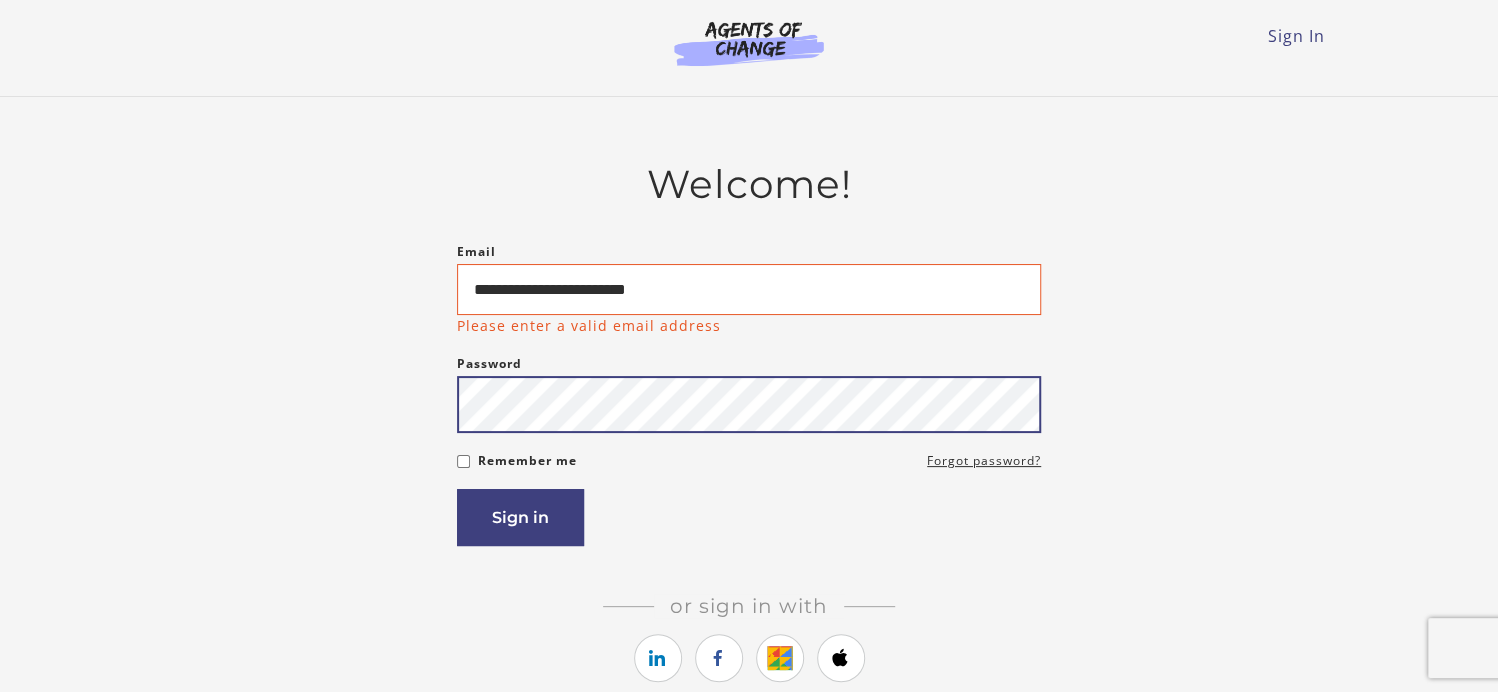 click on "Email
[EMAIL]
Please enter a valid email address
Password
Password must be at least 8 characters
Remember me
Forgot password?
If you are a human, ignore this field
Sign in" at bounding box center (749, 393) 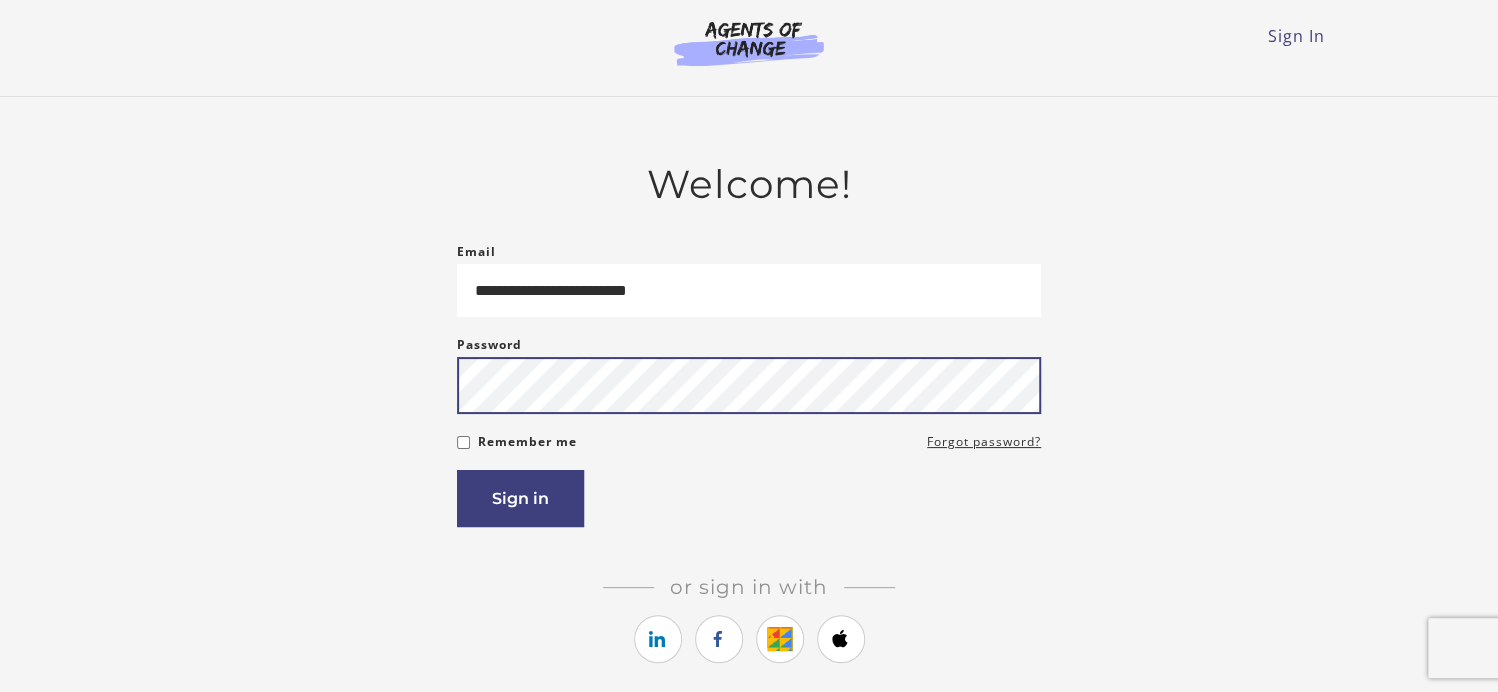 click on "Sign in" at bounding box center (520, 498) 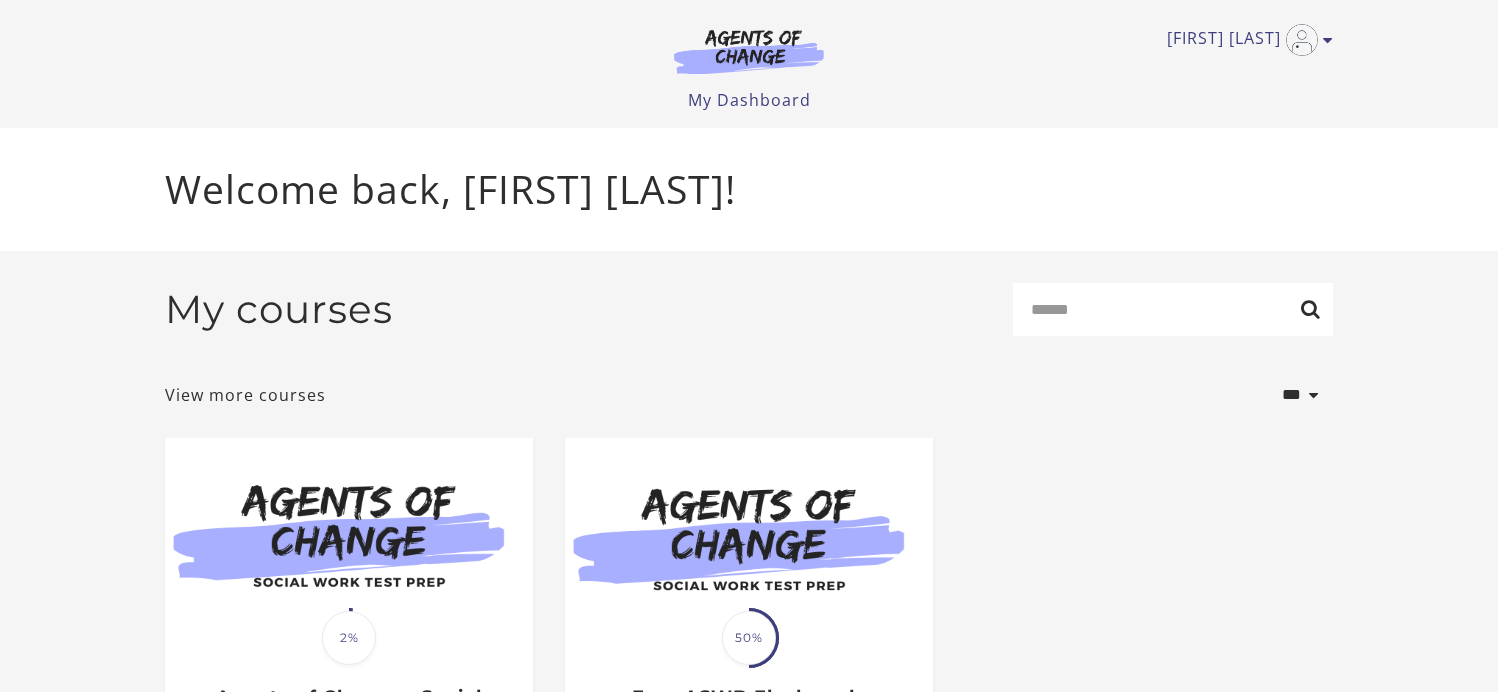 scroll, scrollTop: 0, scrollLeft: 0, axis: both 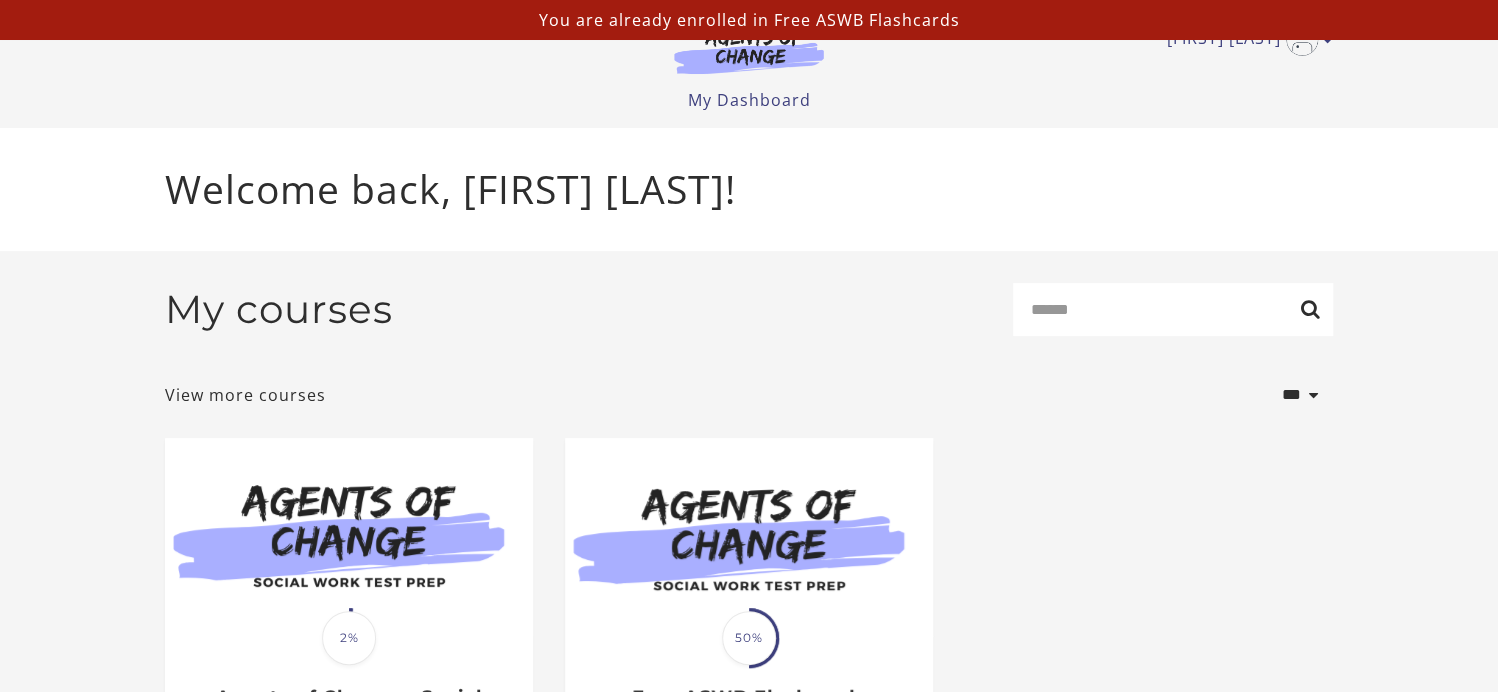 click on "You are already enrolled in Free ASWB Flashcards" at bounding box center [749, 20] 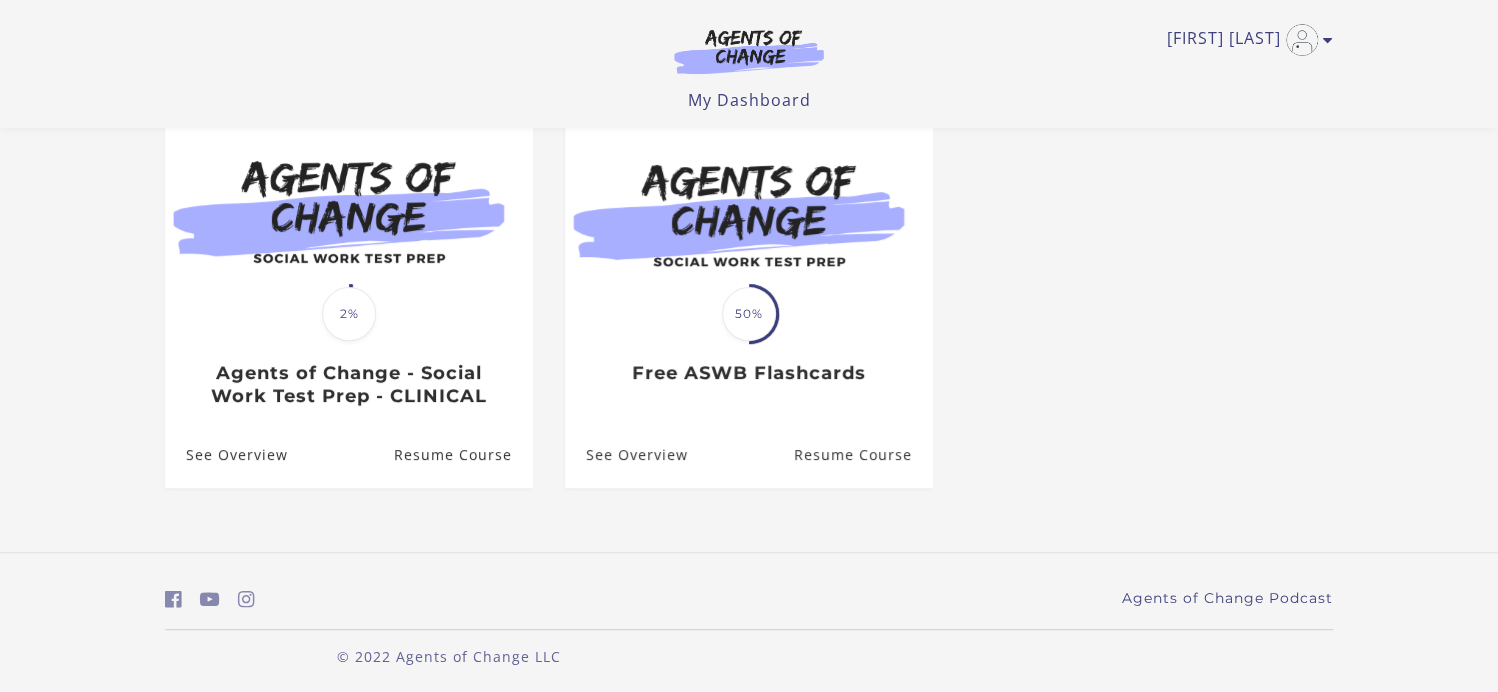 scroll, scrollTop: 200, scrollLeft: 0, axis: vertical 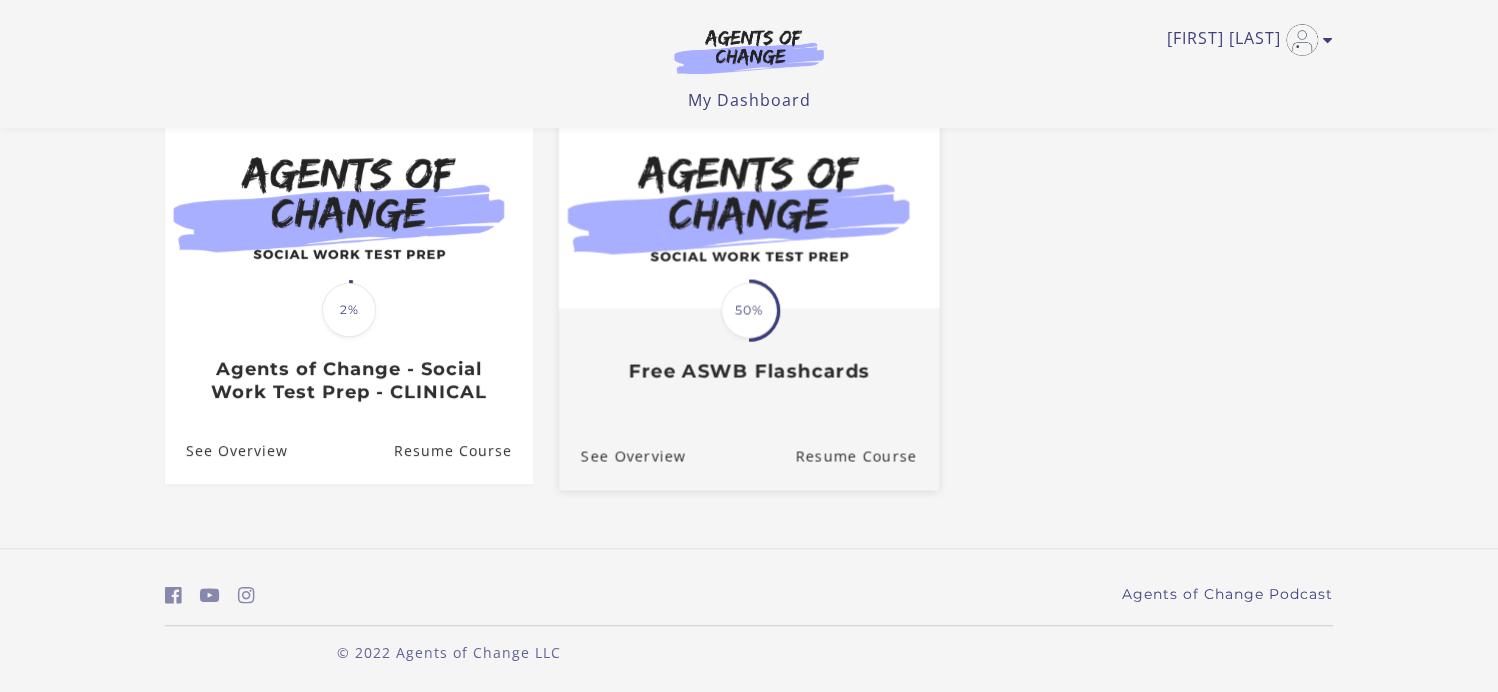 click at bounding box center (749, 205) 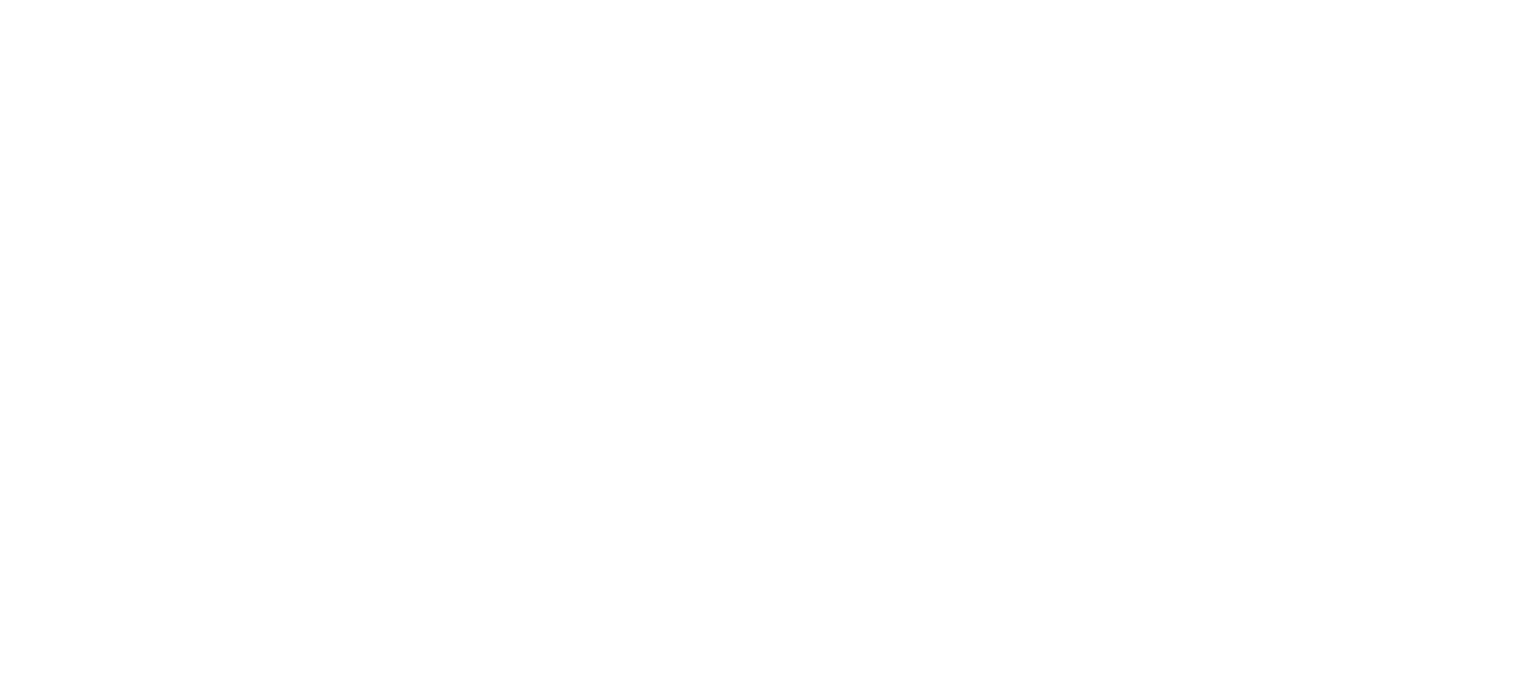 scroll, scrollTop: 0, scrollLeft: 0, axis: both 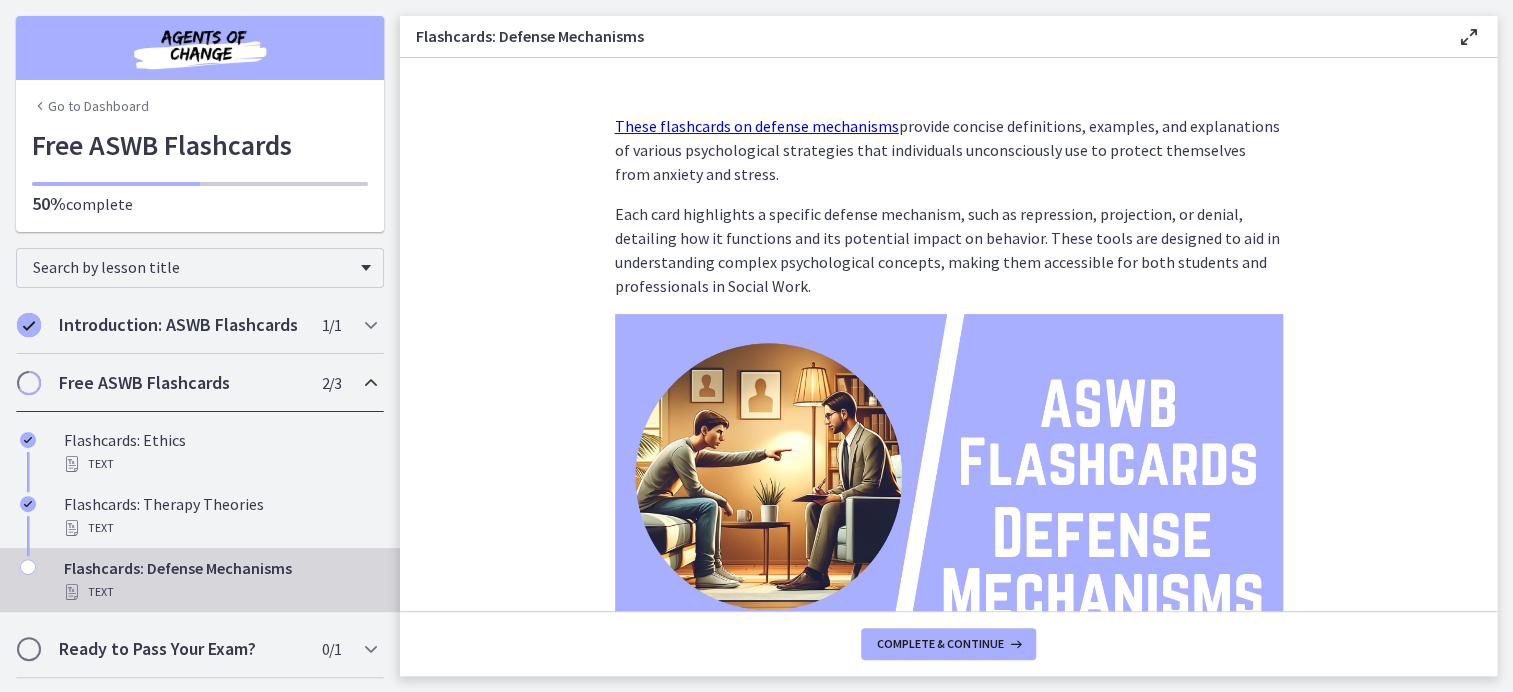 click on "These flashcards on defense mechanisms" at bounding box center [757, 126] 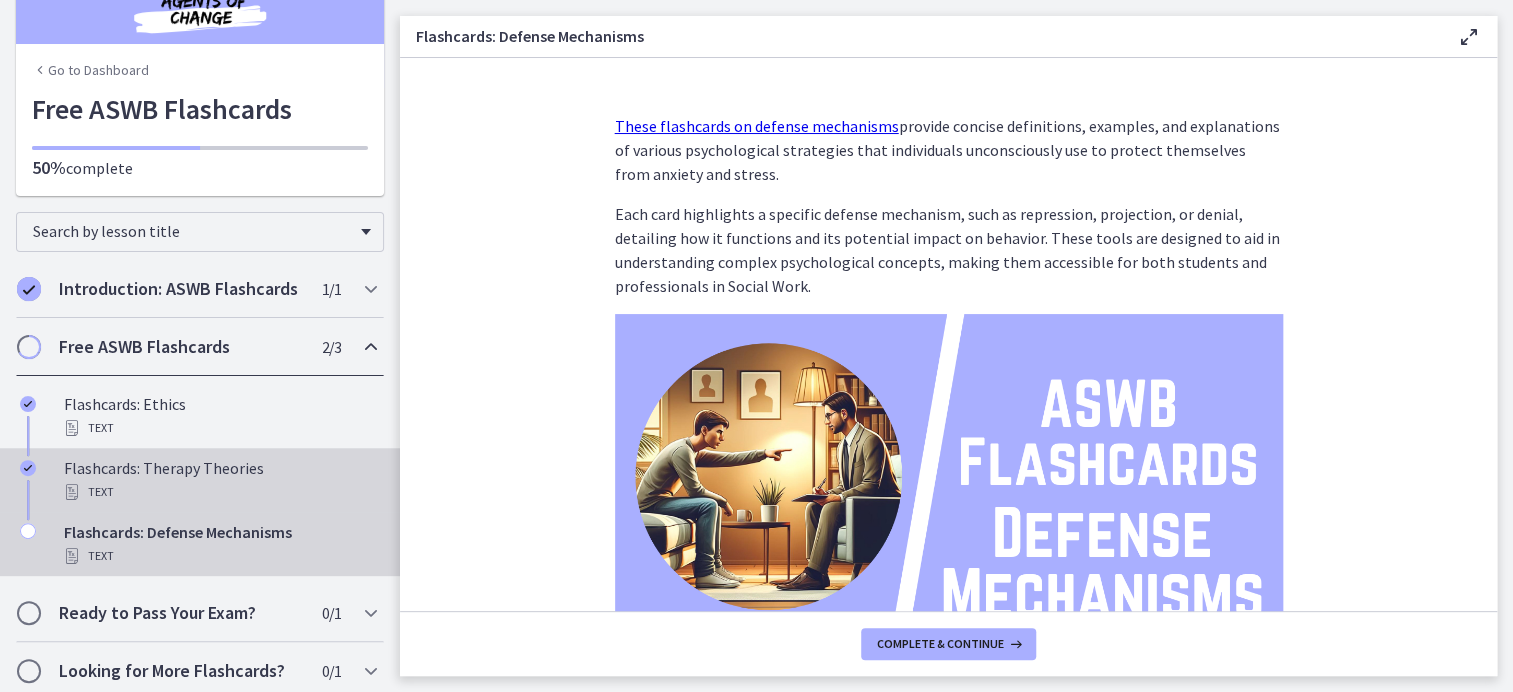 scroll, scrollTop: 66, scrollLeft: 0, axis: vertical 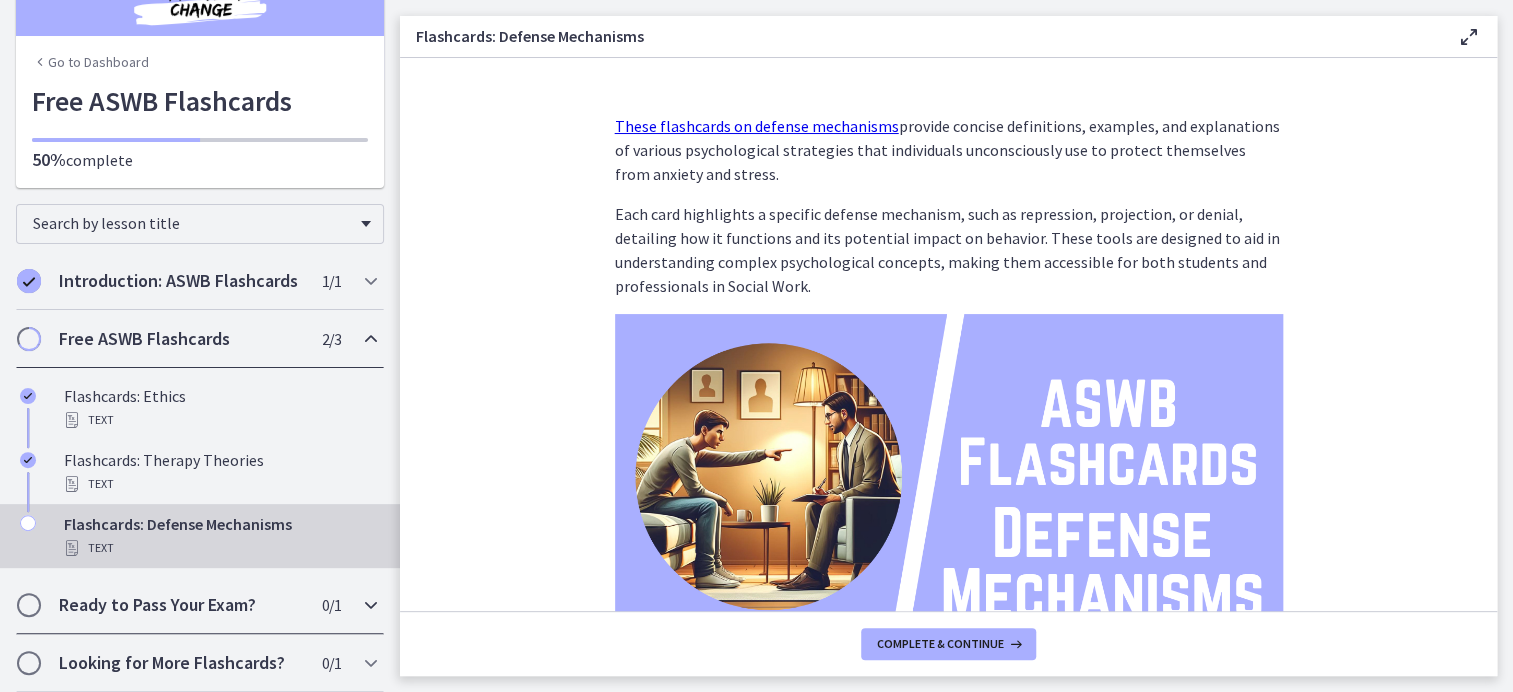 click on "Ready to Pass Your Exam?" at bounding box center (181, 605) 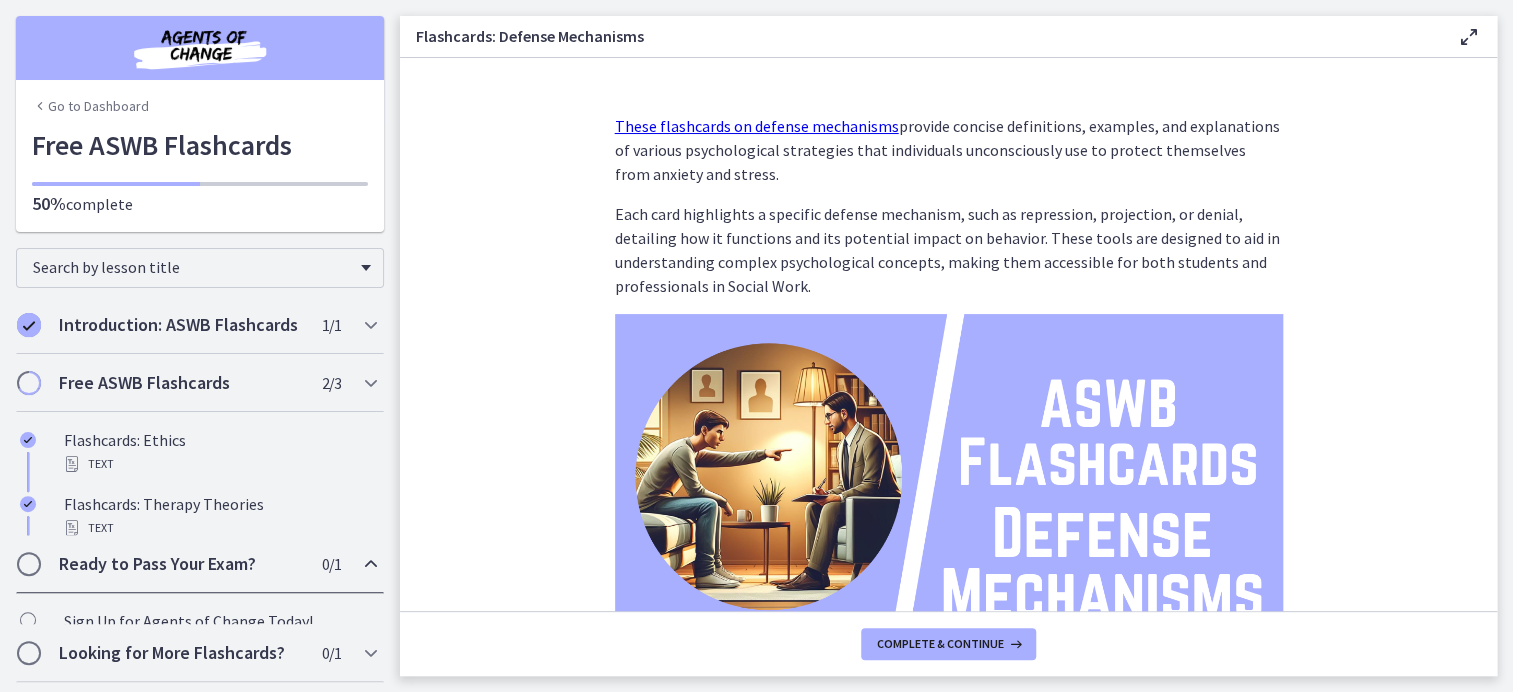 scroll, scrollTop: 0, scrollLeft: 0, axis: both 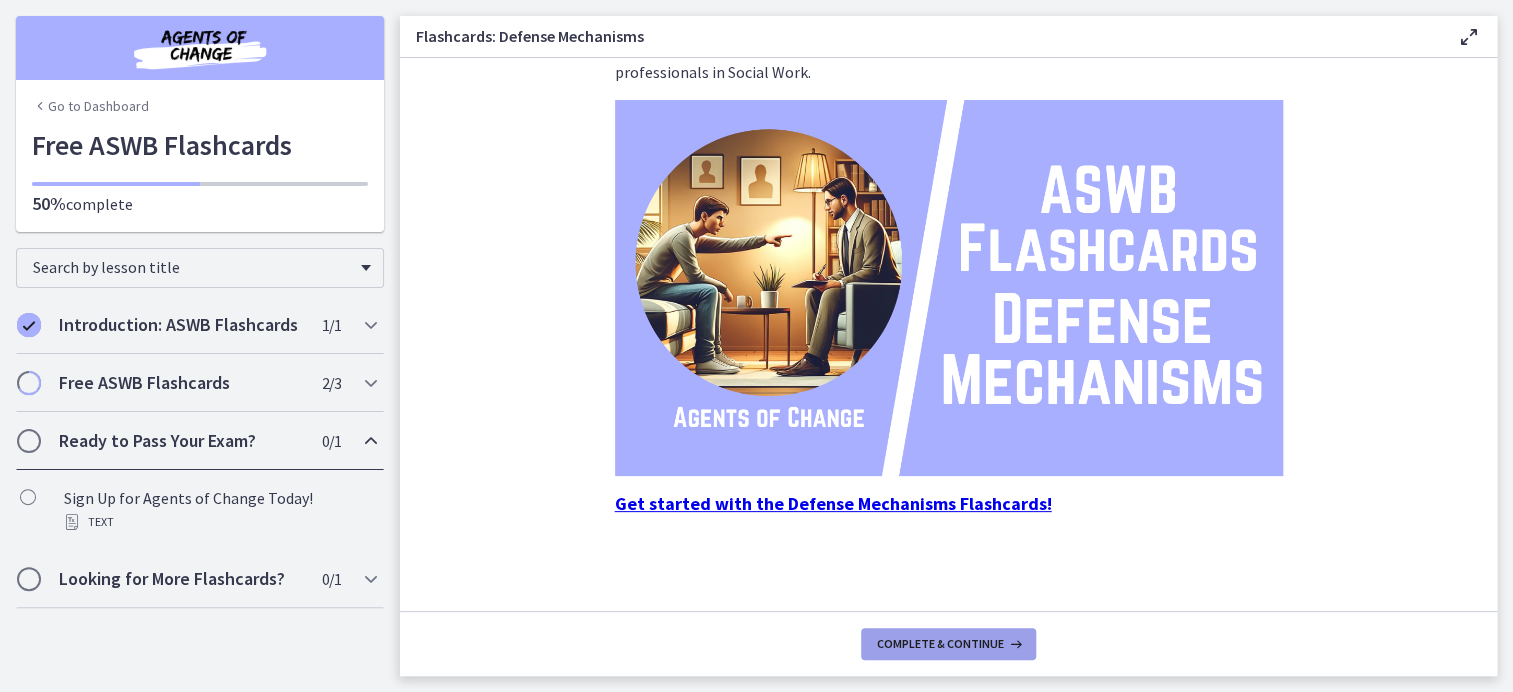 click on "Complete & continue" at bounding box center [940, 644] 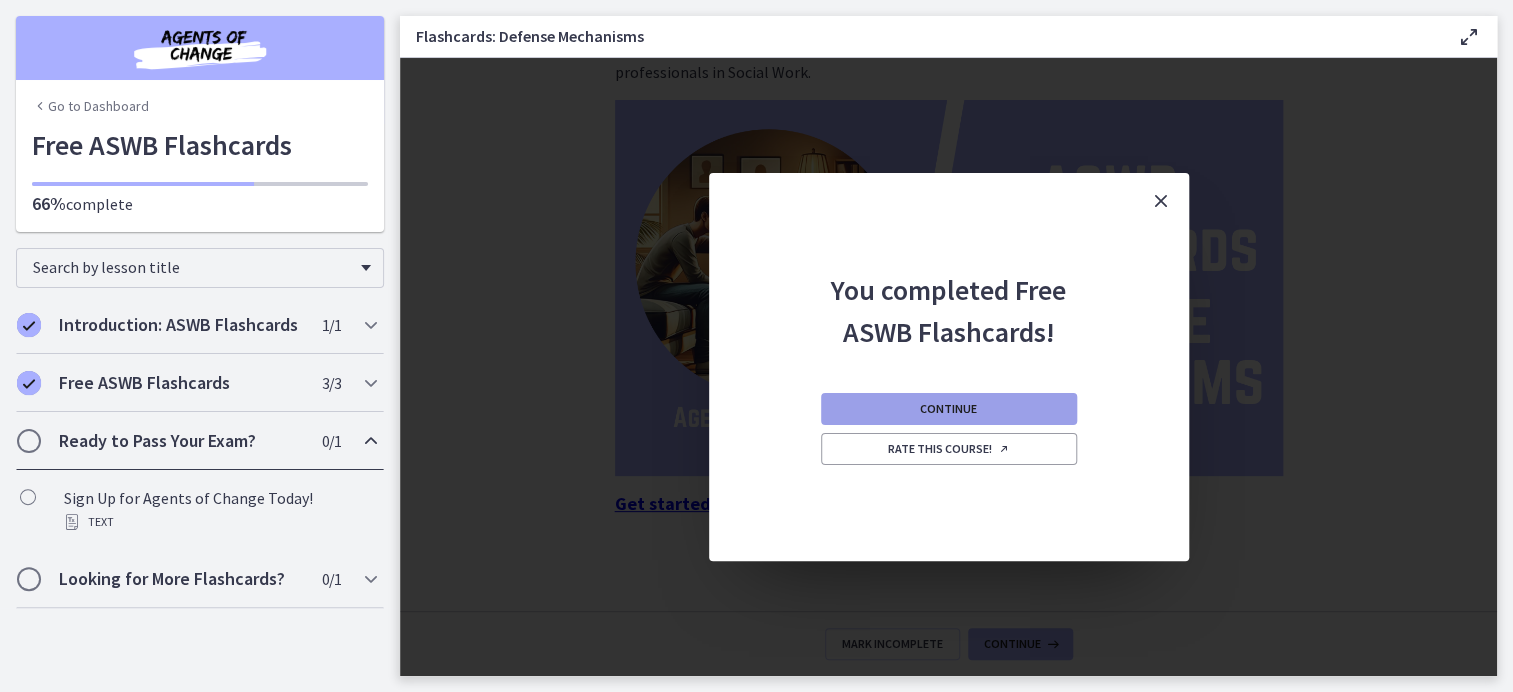 click on "Continue" at bounding box center [949, 409] 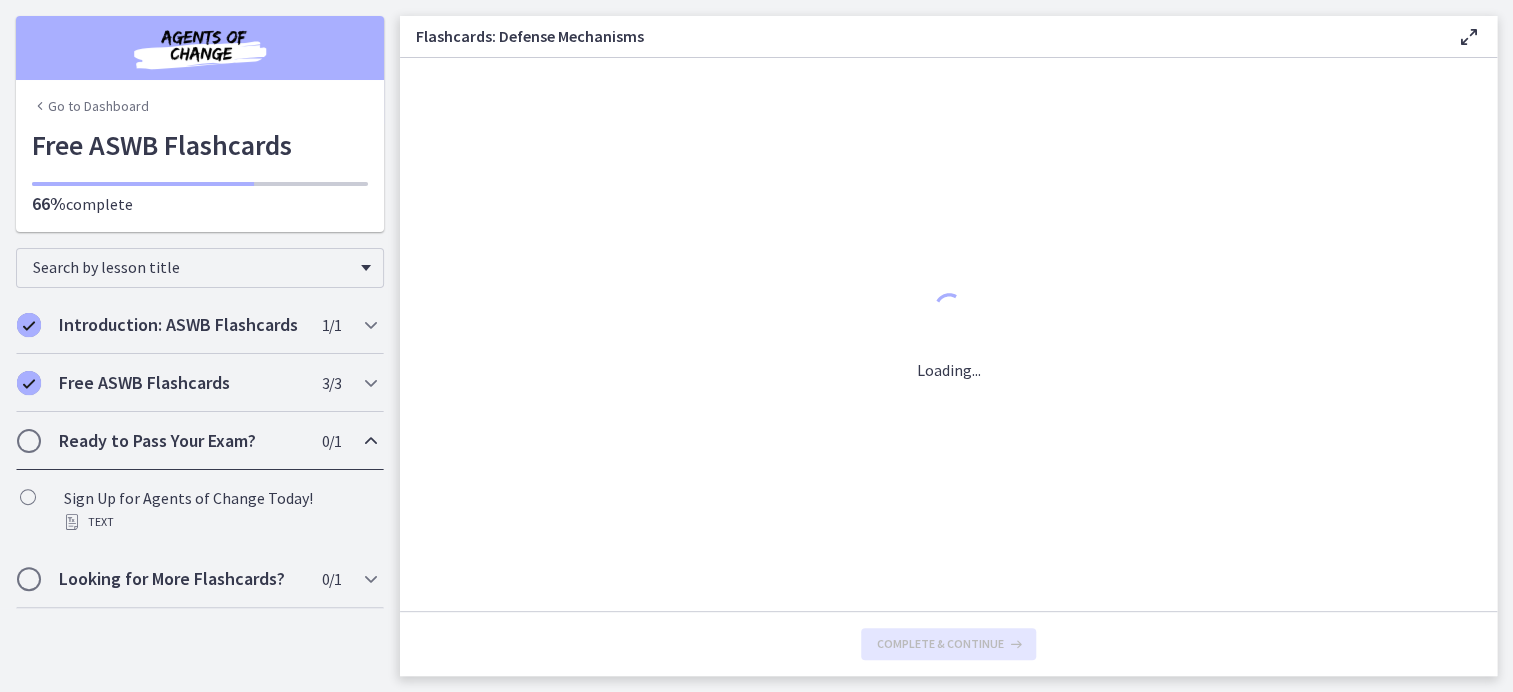 scroll, scrollTop: 0, scrollLeft: 0, axis: both 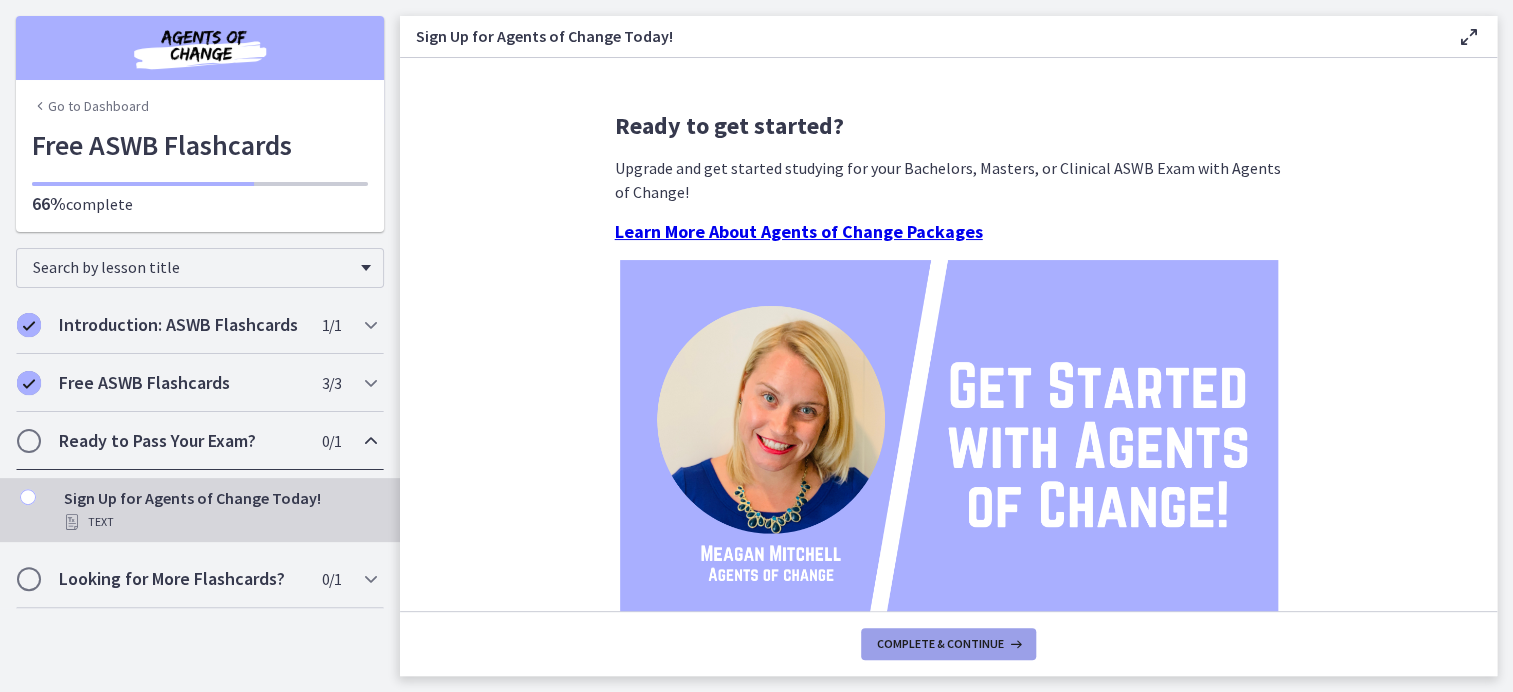 click on "Complete & continue" at bounding box center [940, 644] 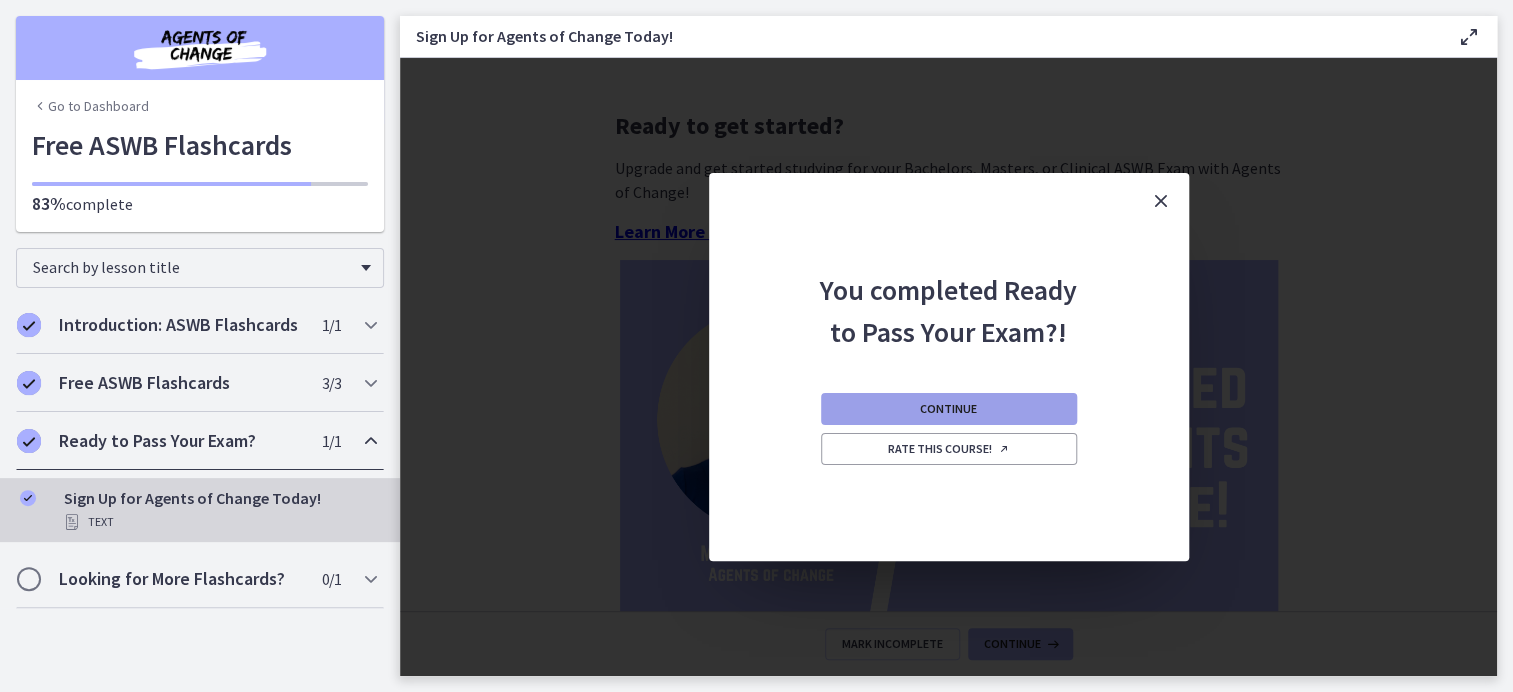 click on "Continue" at bounding box center (948, 409) 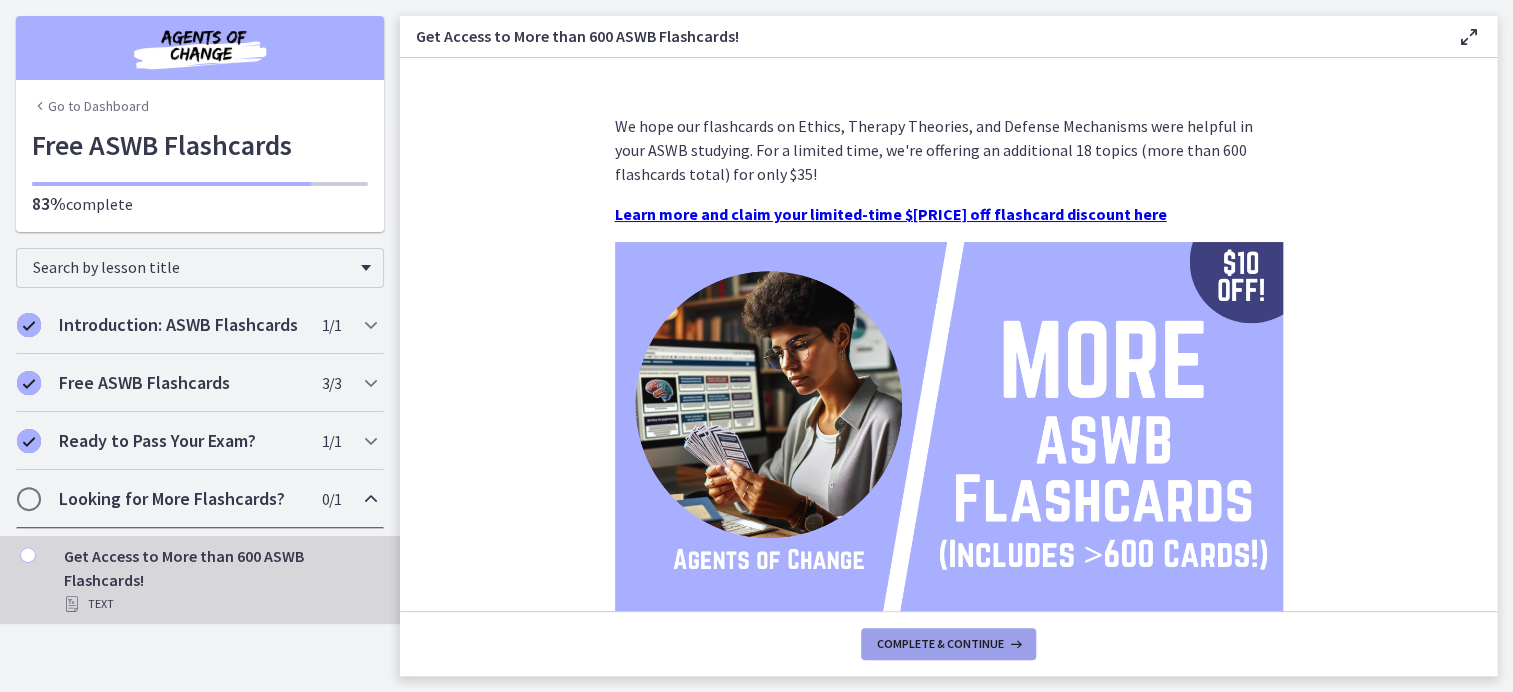 click on "Complete & continue" at bounding box center (948, 644) 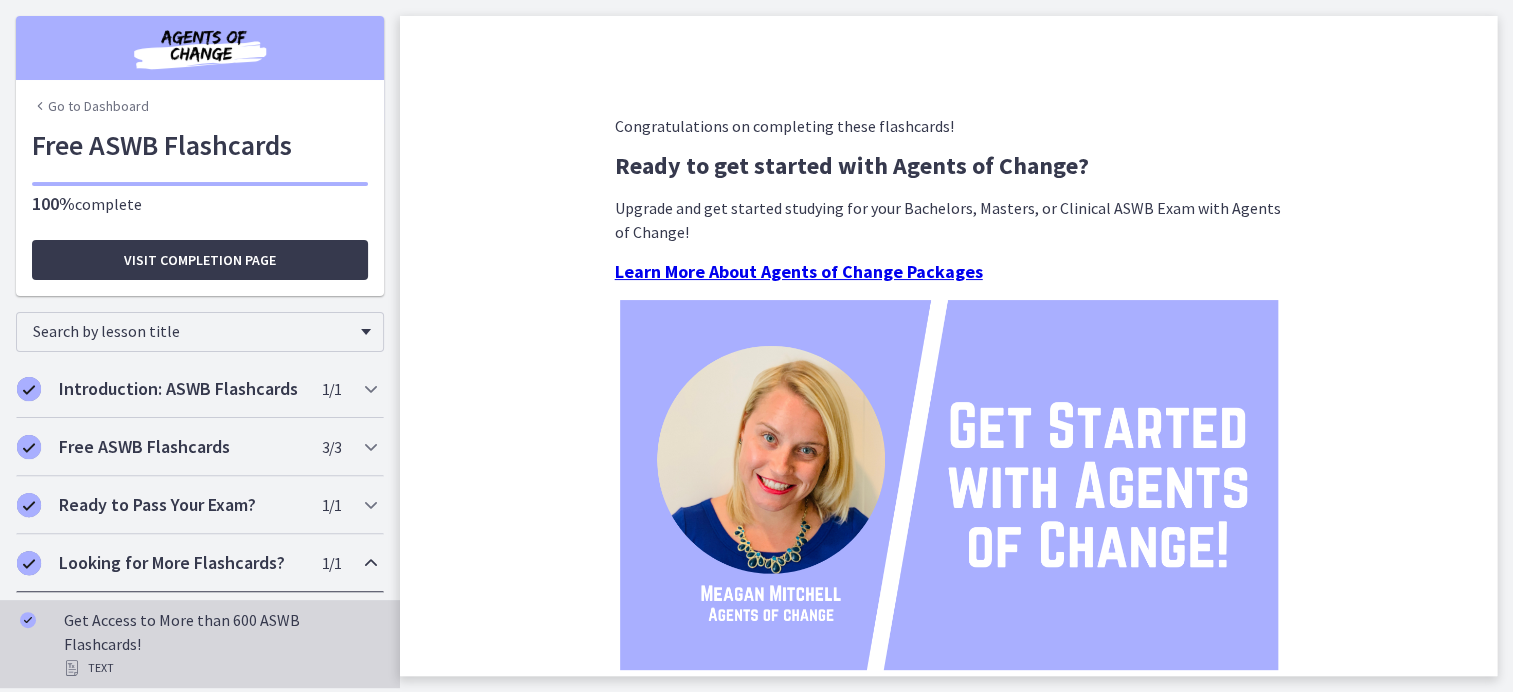 click on "Get Access to More than 600 ASWB Flashcards!
Text" at bounding box center [220, 644] 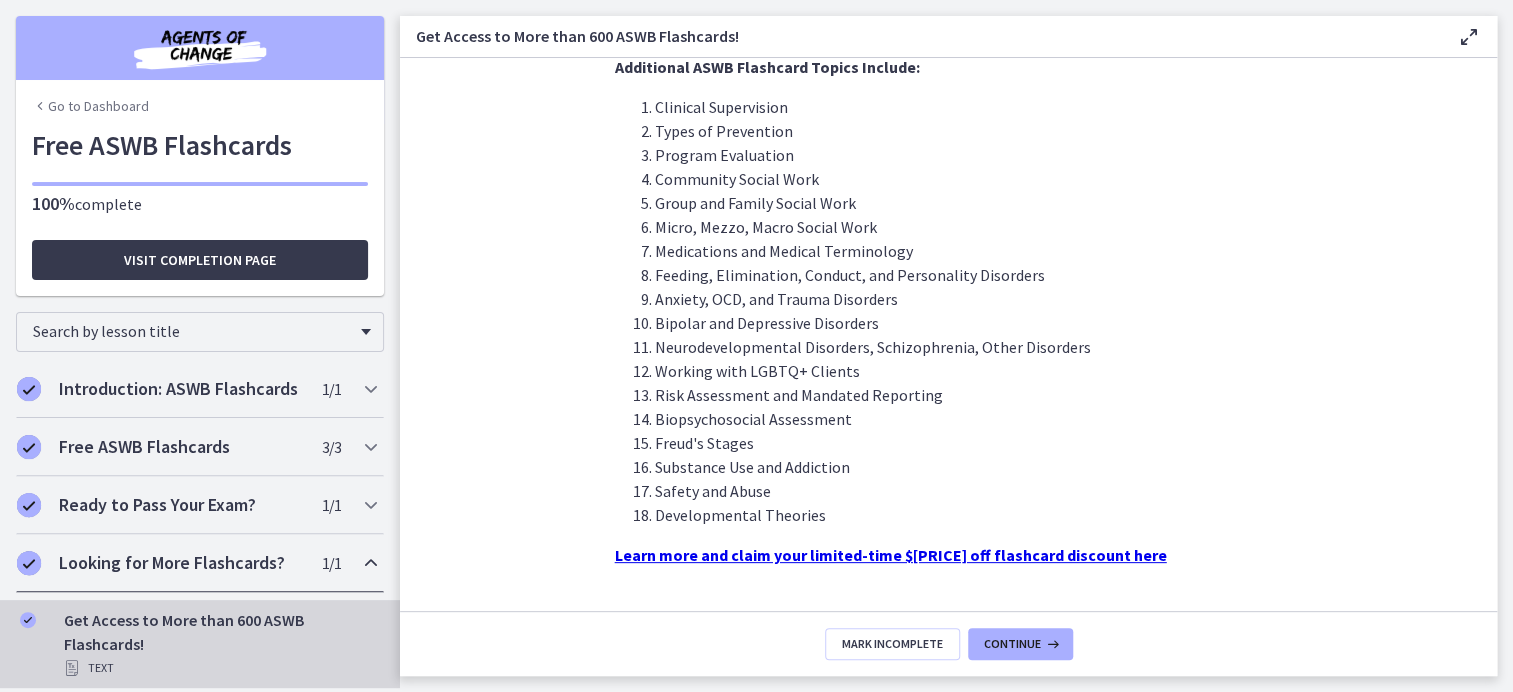 scroll, scrollTop: 530, scrollLeft: 0, axis: vertical 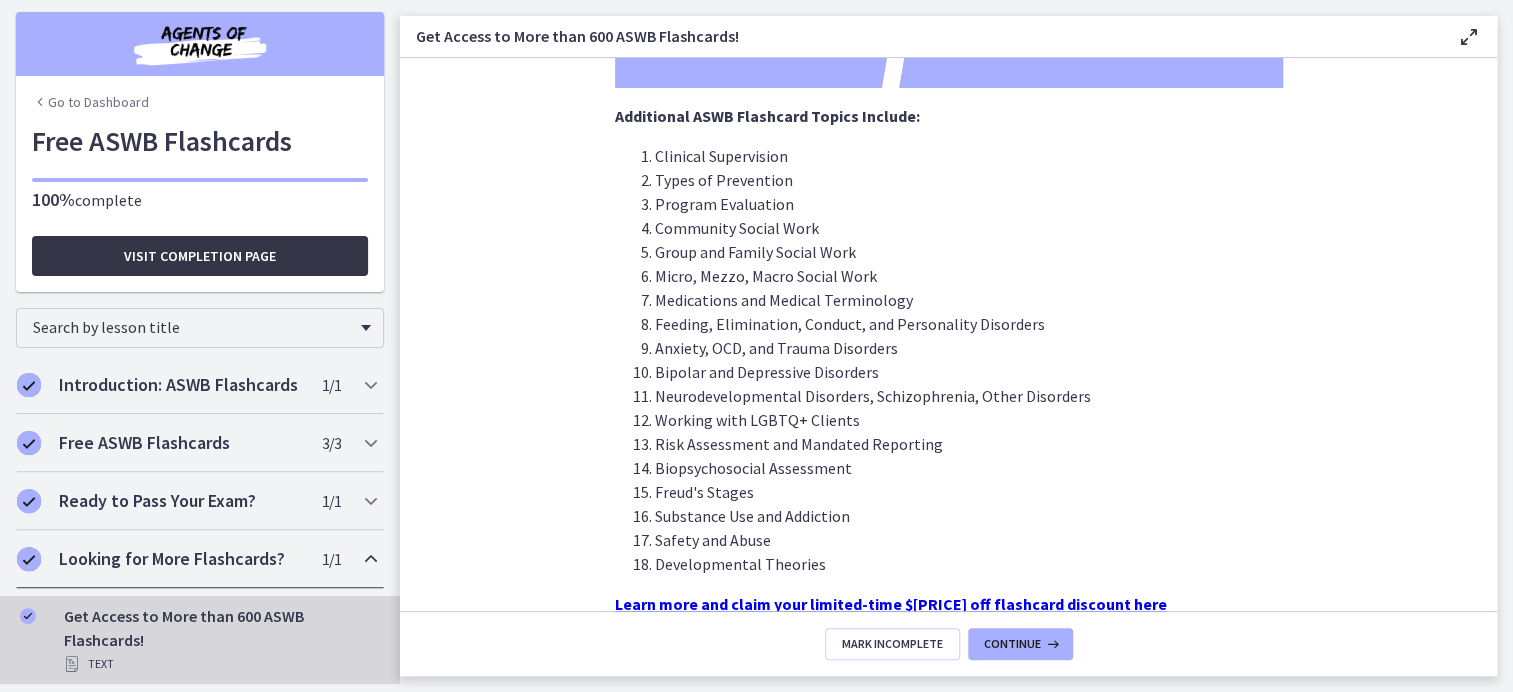 click on "Visit completion page" at bounding box center [200, 256] 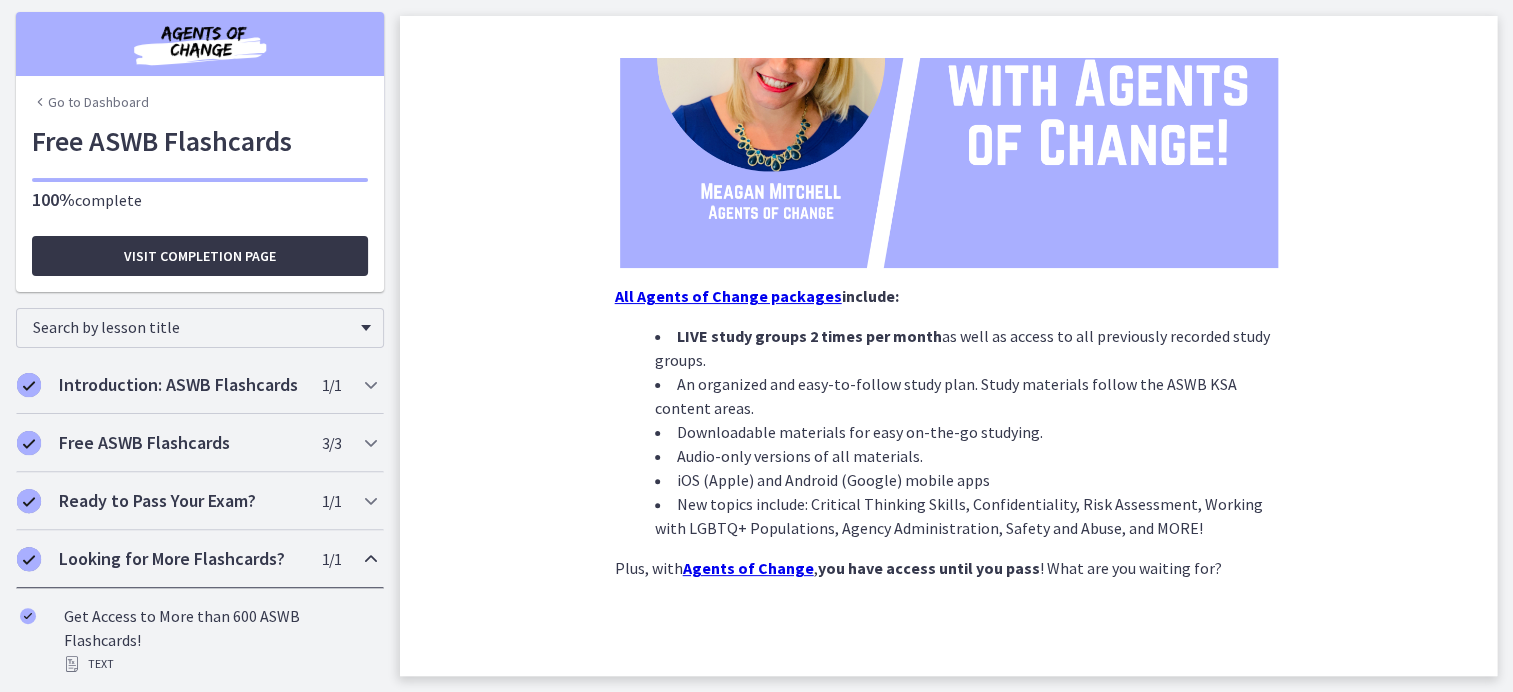 scroll, scrollTop: 0, scrollLeft: 0, axis: both 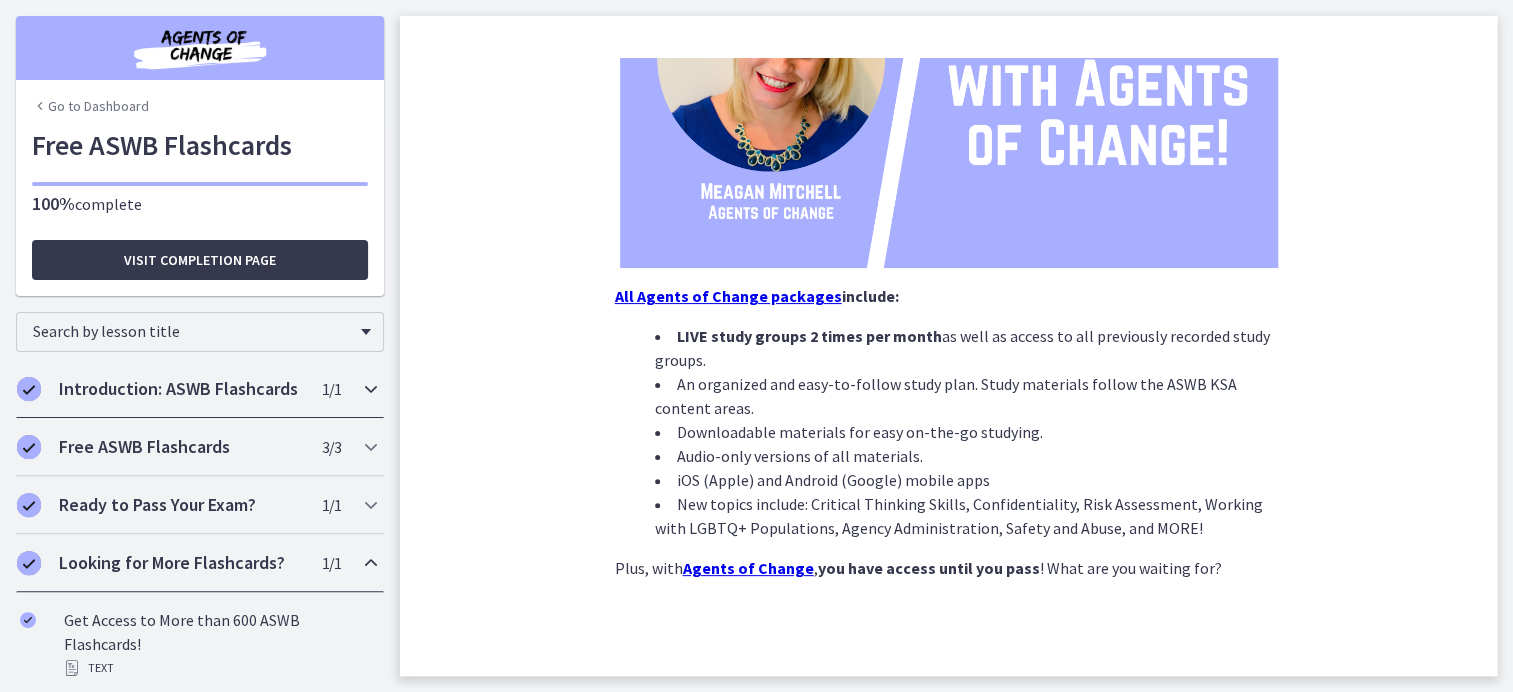 click on "Introduction: ASWB Flashcards" at bounding box center (181, 389) 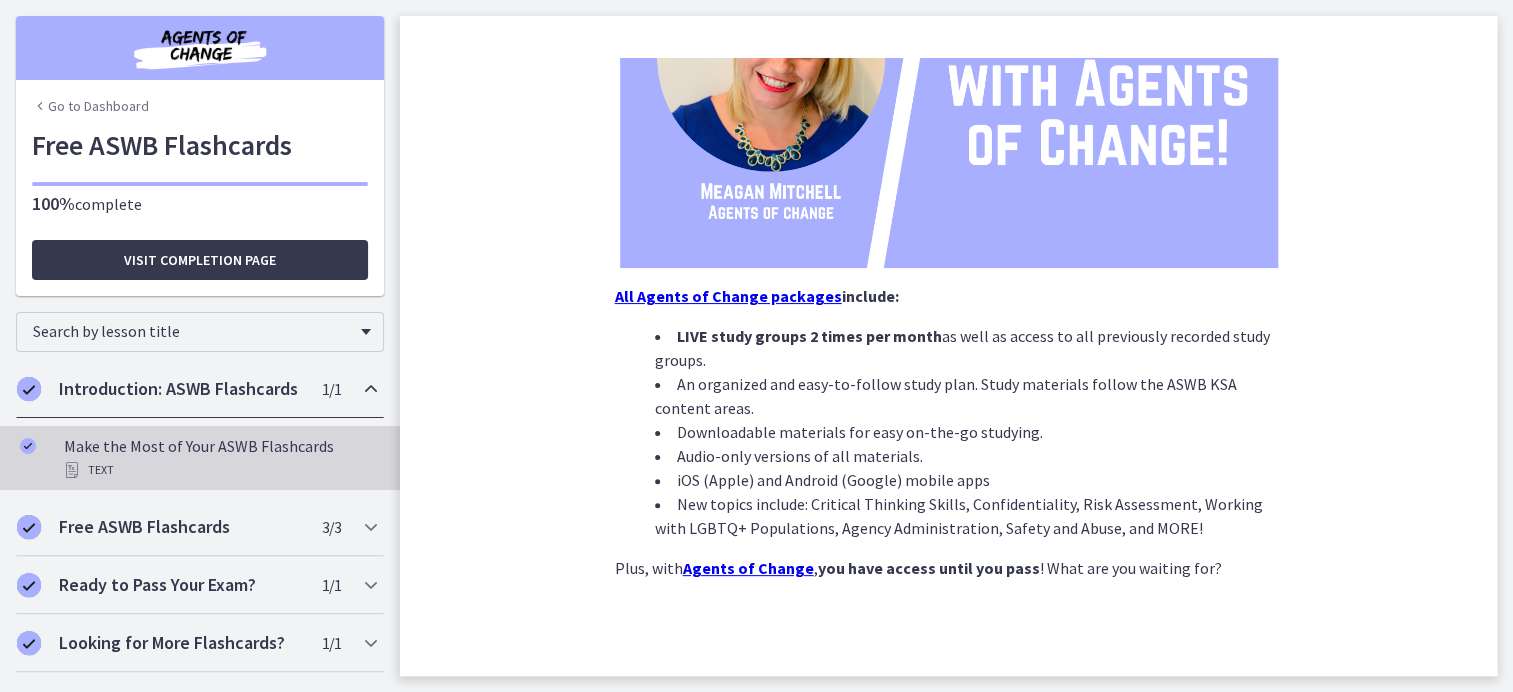 click on "Make the Most of Your ASWB Flashcards
Text" at bounding box center (220, 458) 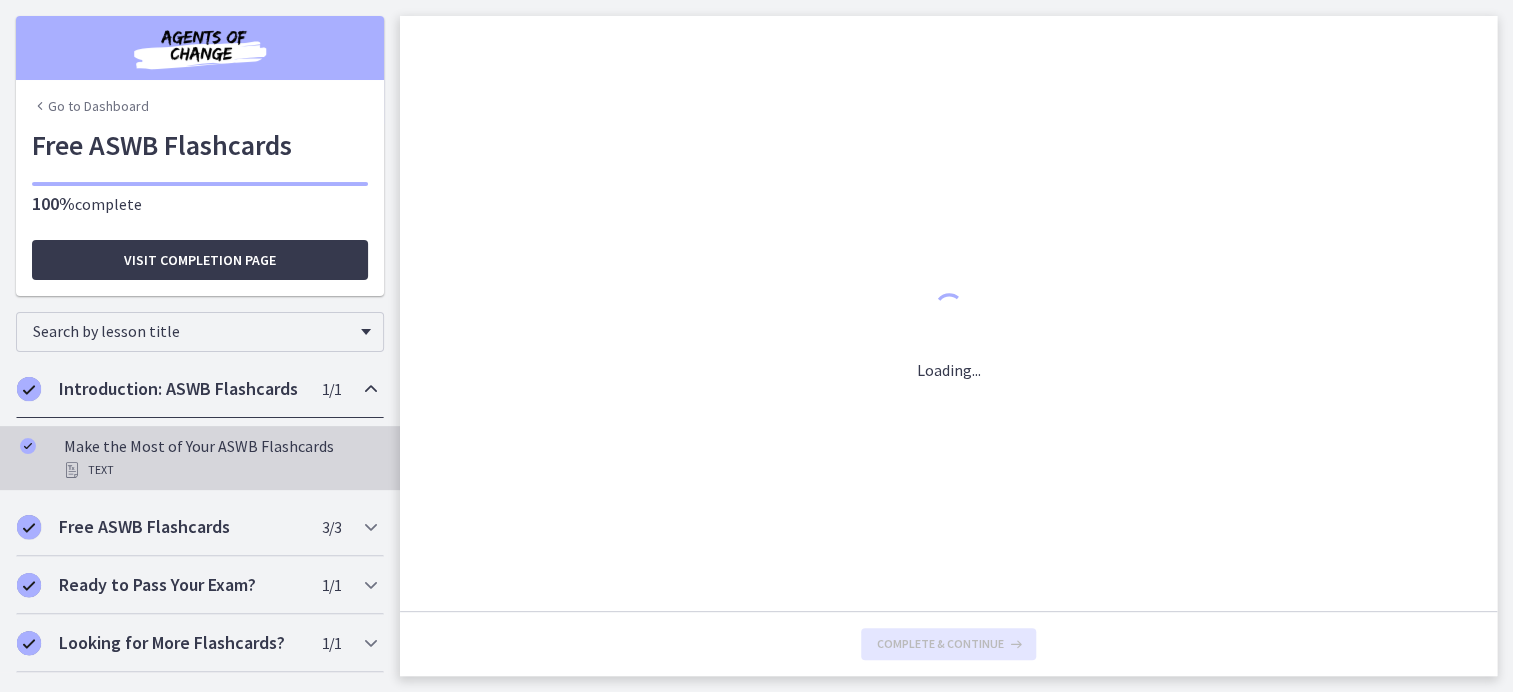 scroll, scrollTop: 0, scrollLeft: 0, axis: both 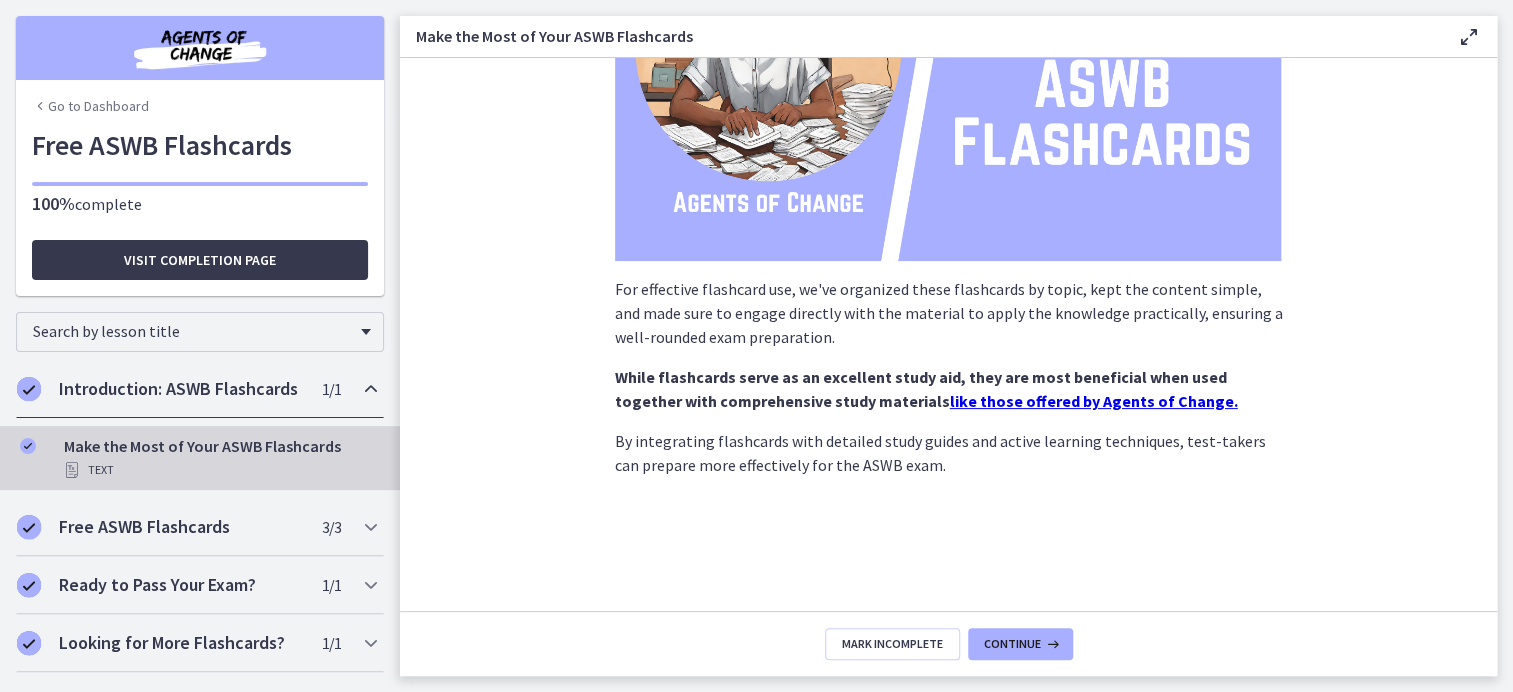 click on "like those offered by Agents of Change." at bounding box center [1094, 401] 